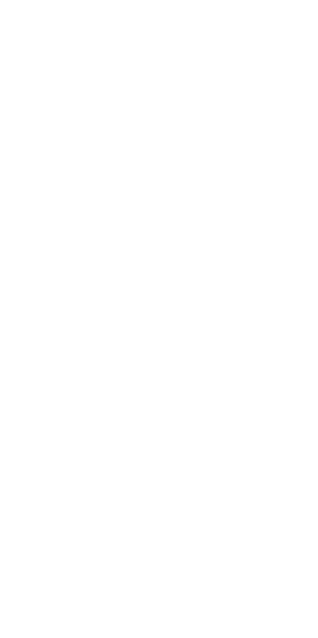 scroll, scrollTop: 0, scrollLeft: 0, axis: both 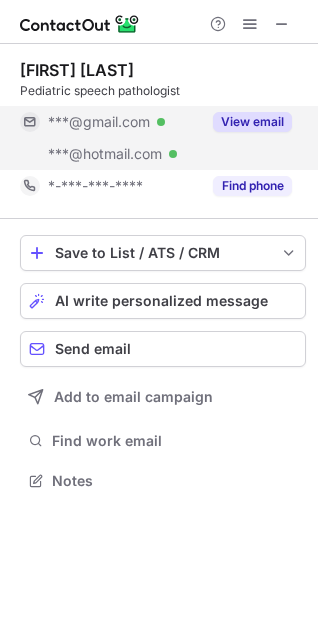 click on "View email" at bounding box center [252, 122] 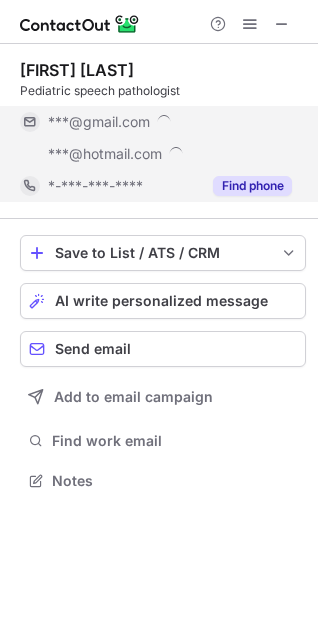 click on "Find phone" at bounding box center (252, 186) 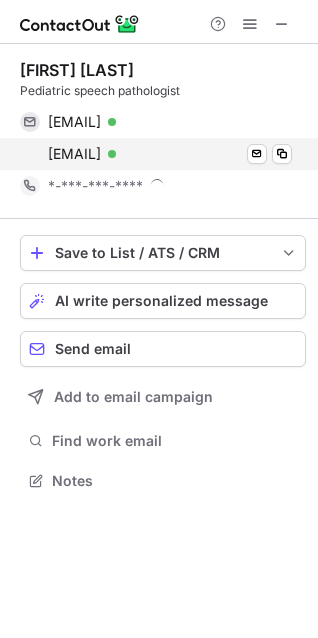 scroll, scrollTop: 10, scrollLeft: 10, axis: both 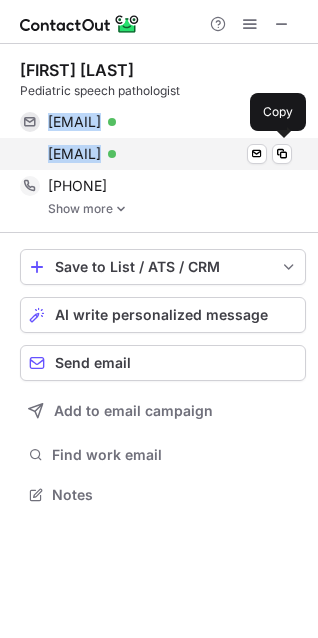 drag, startPoint x: 66, startPoint y: 110, endPoint x: 256, endPoint y: 142, distance: 192.67589 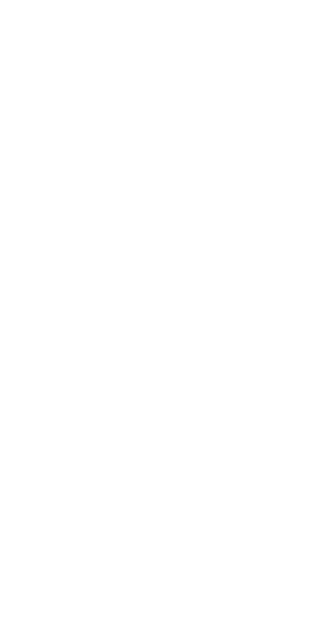 scroll, scrollTop: 0, scrollLeft: 0, axis: both 